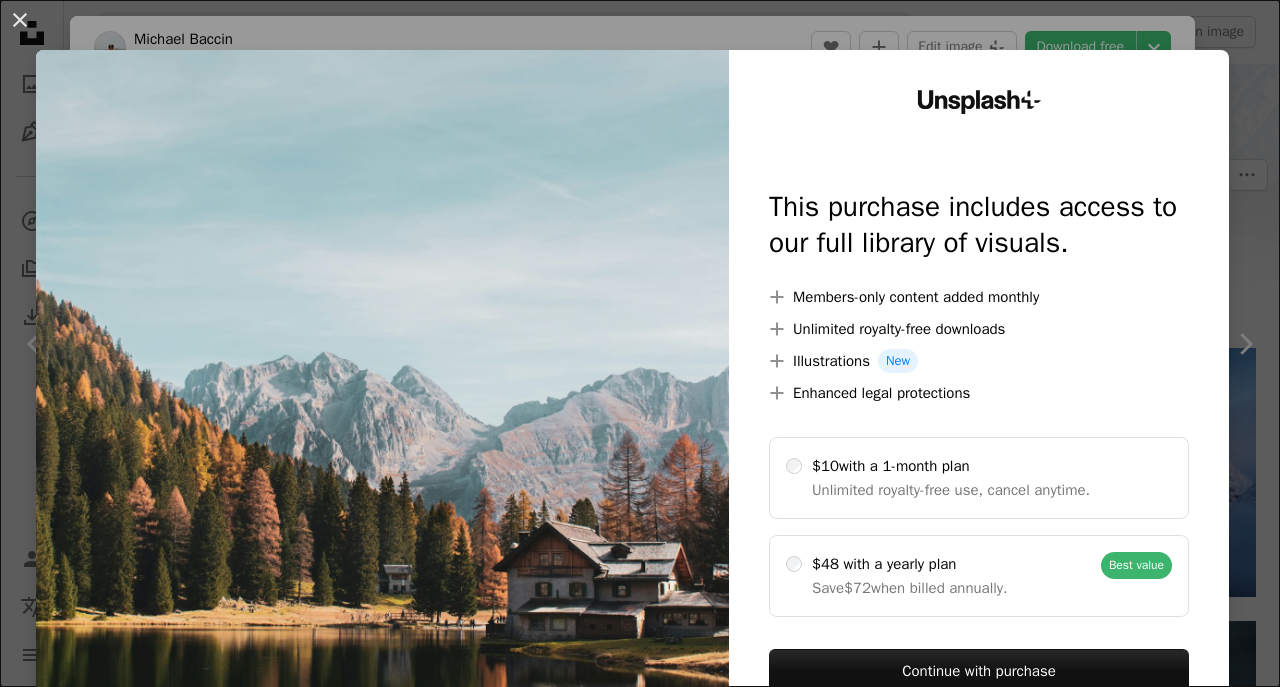 scroll, scrollTop: 3770, scrollLeft: 0, axis: vertical 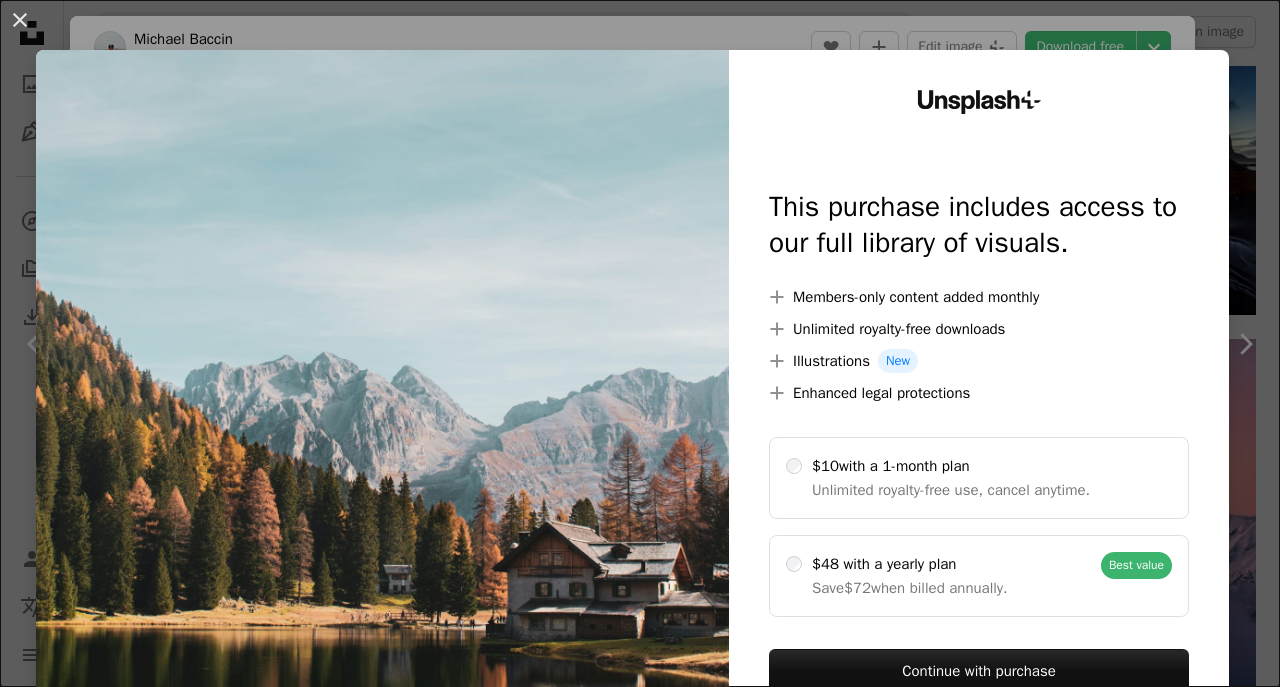 click on "An X shape" at bounding box center (20, 20) 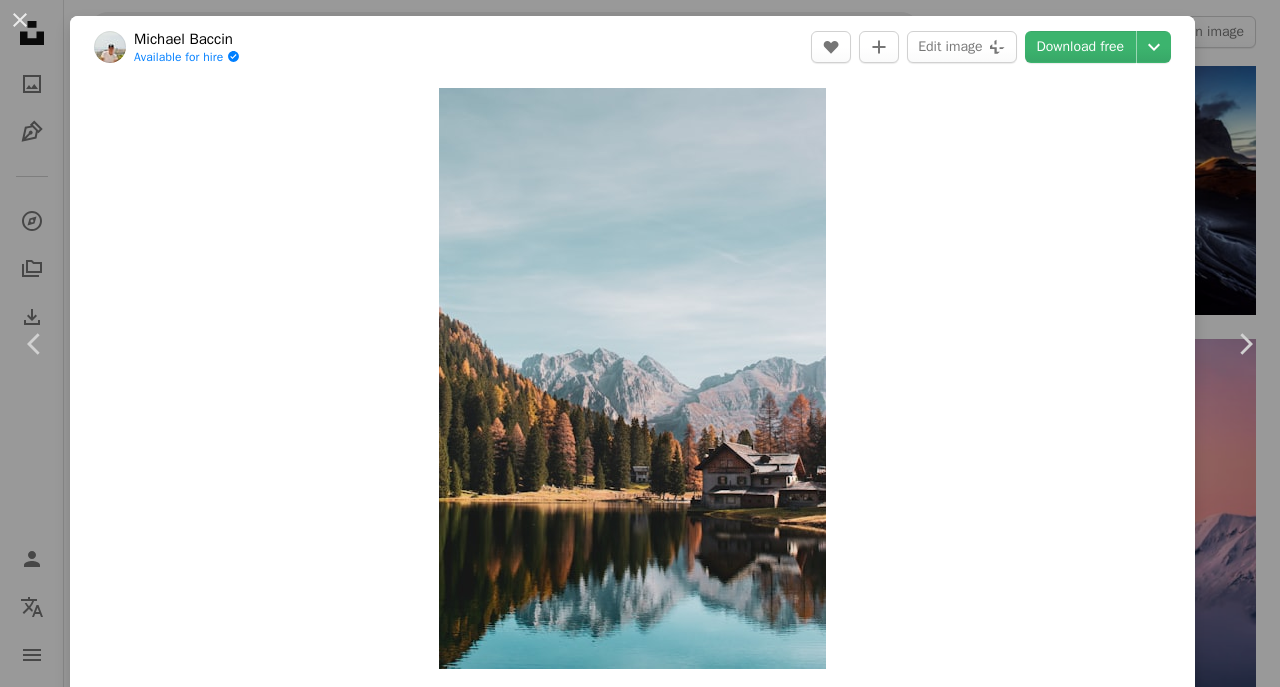 click on "Chevron down" 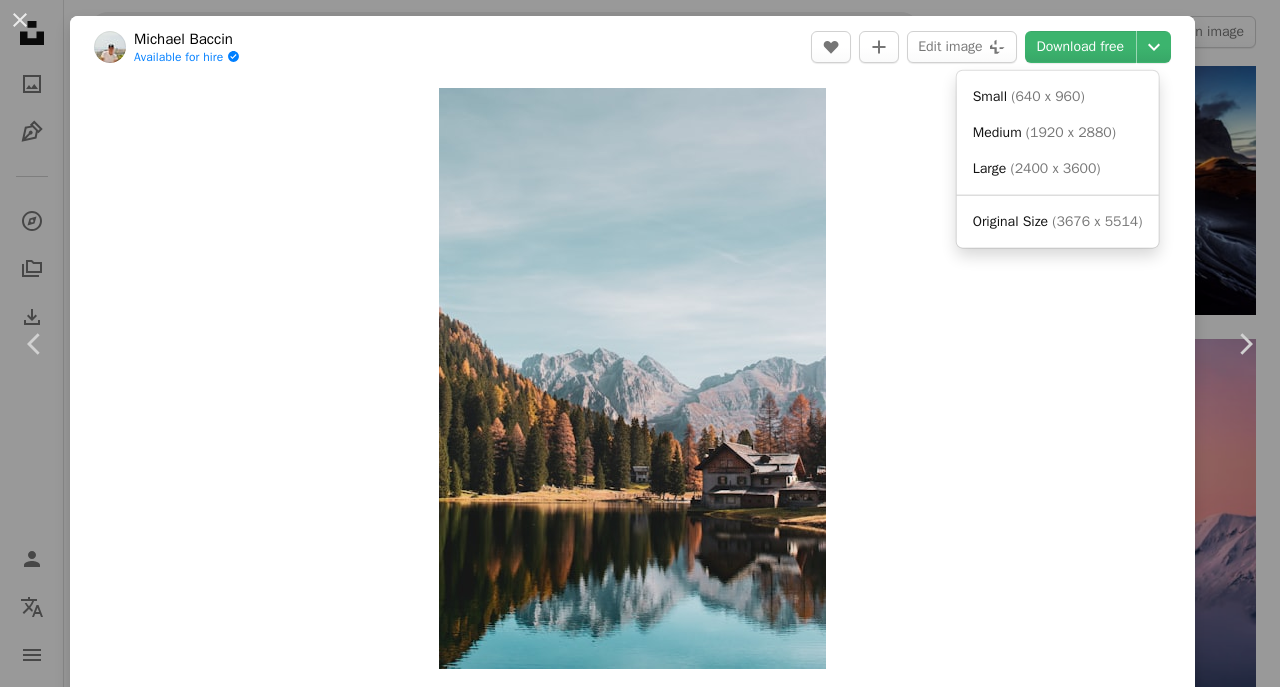 click on "( 3676 x 5514 )" at bounding box center [1097, 221] 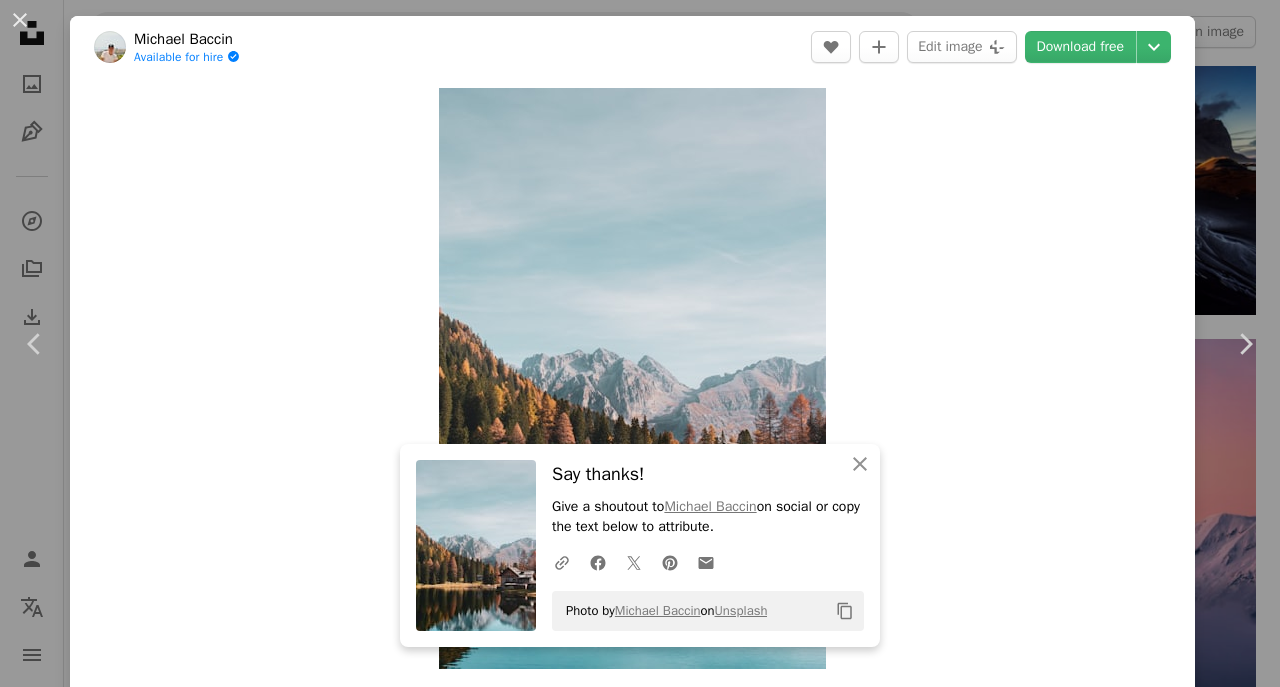click on "An X shape" at bounding box center [20, 20] 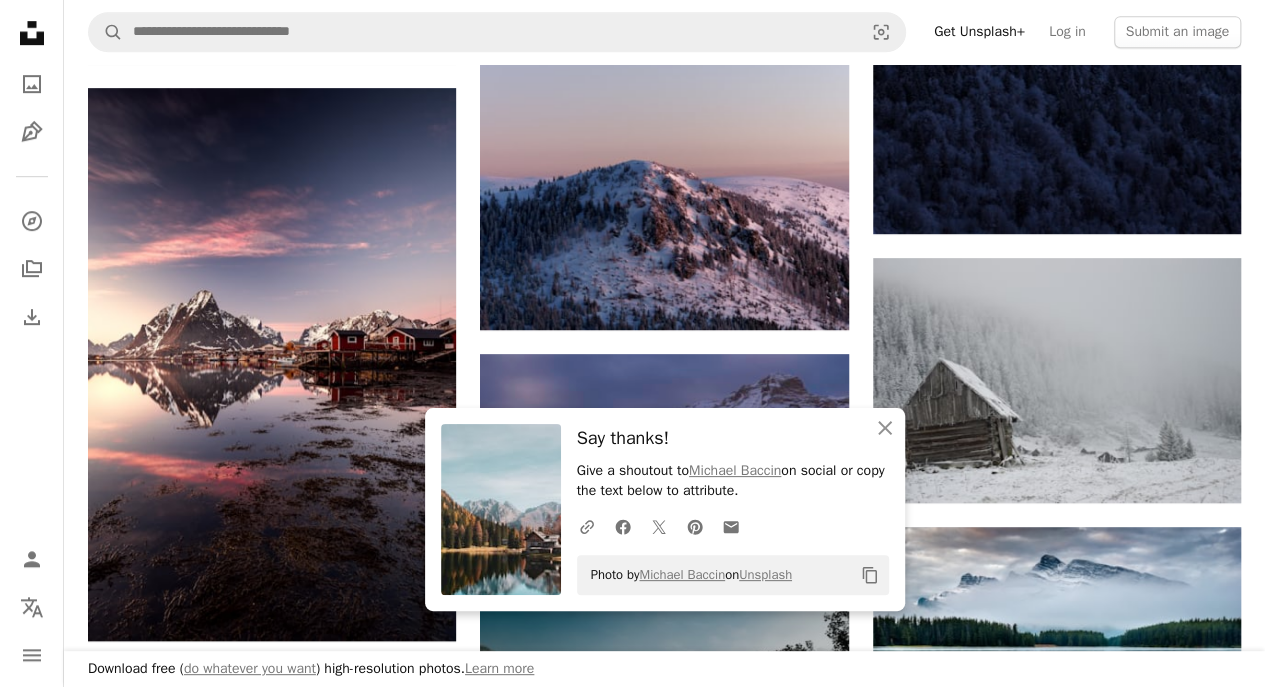 scroll, scrollTop: 4394, scrollLeft: 0, axis: vertical 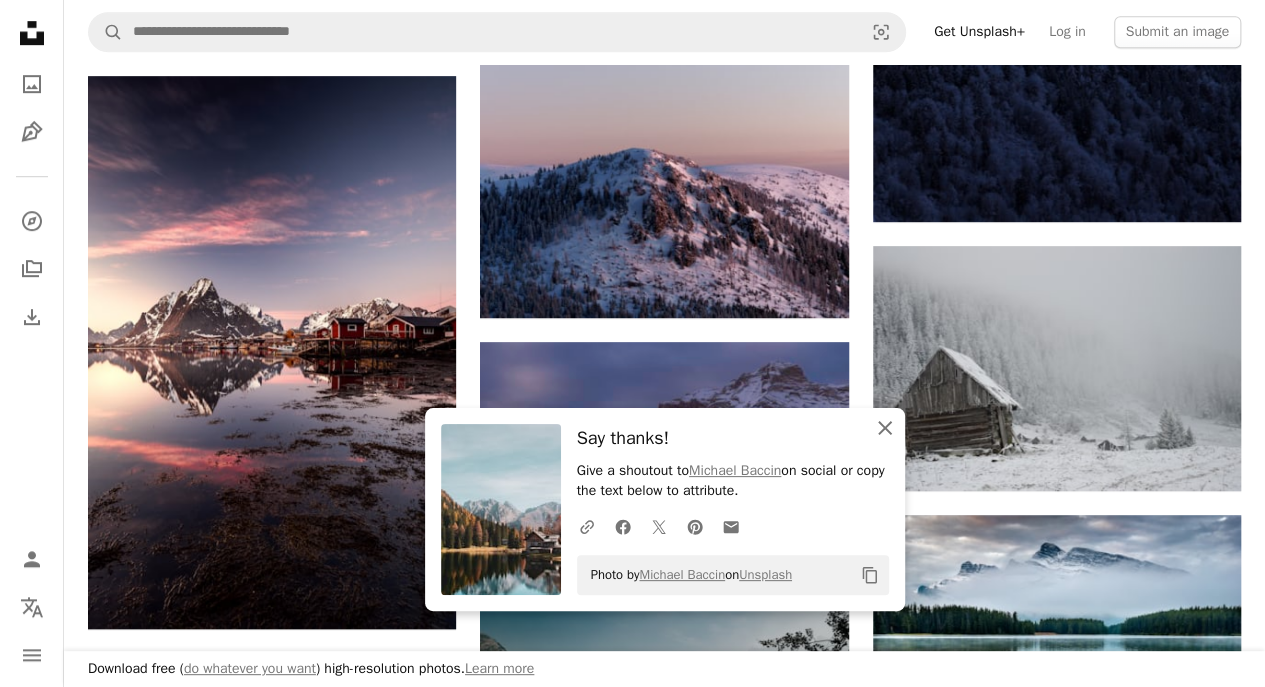 click on "An X shape" 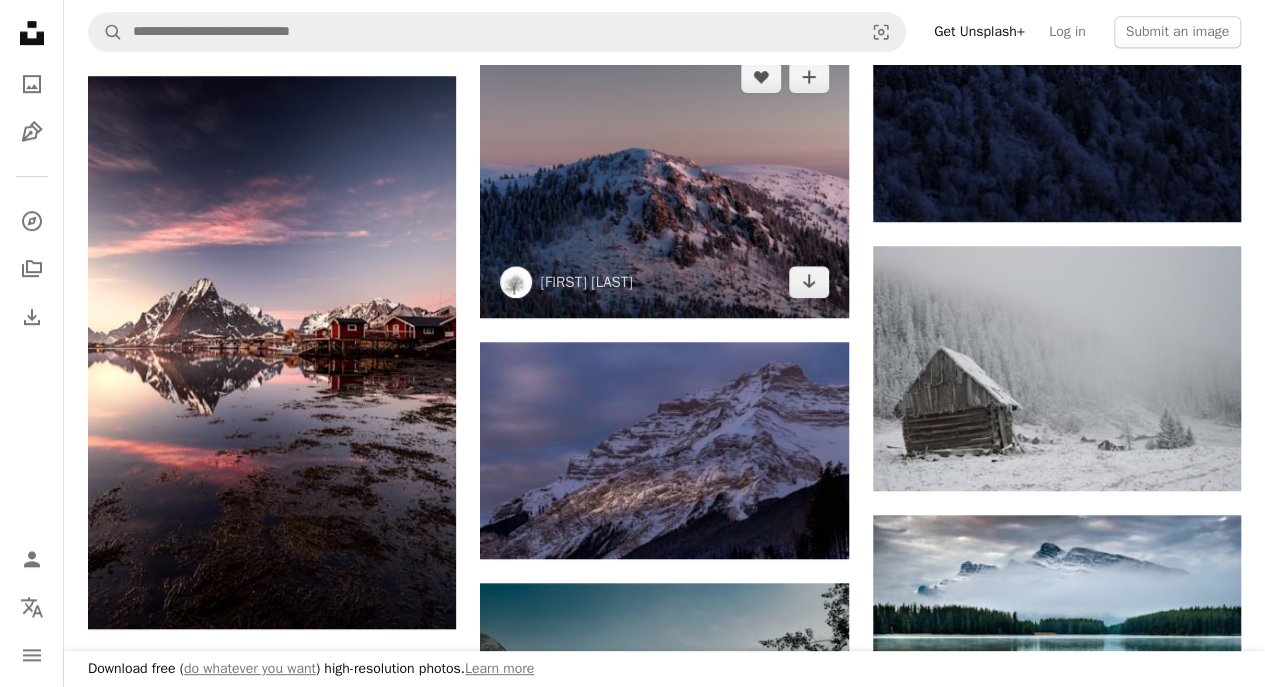 click at bounding box center [664, 179] 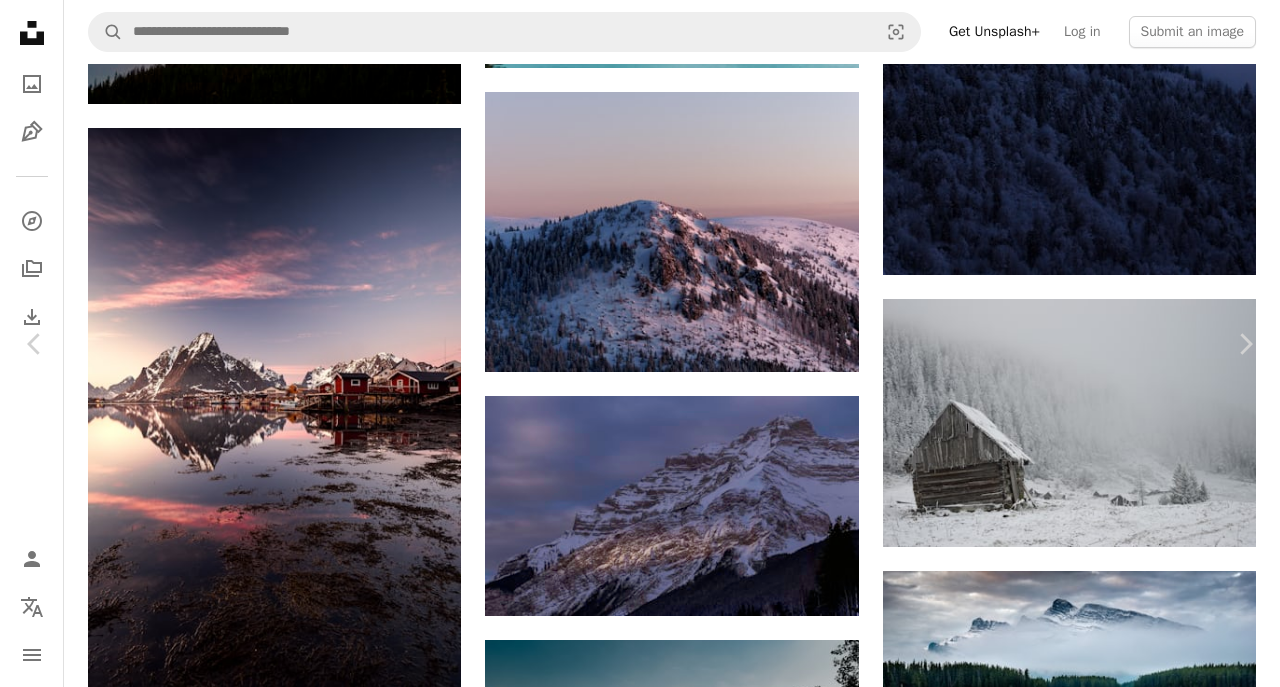 click on "An X shape" at bounding box center (20, 20) 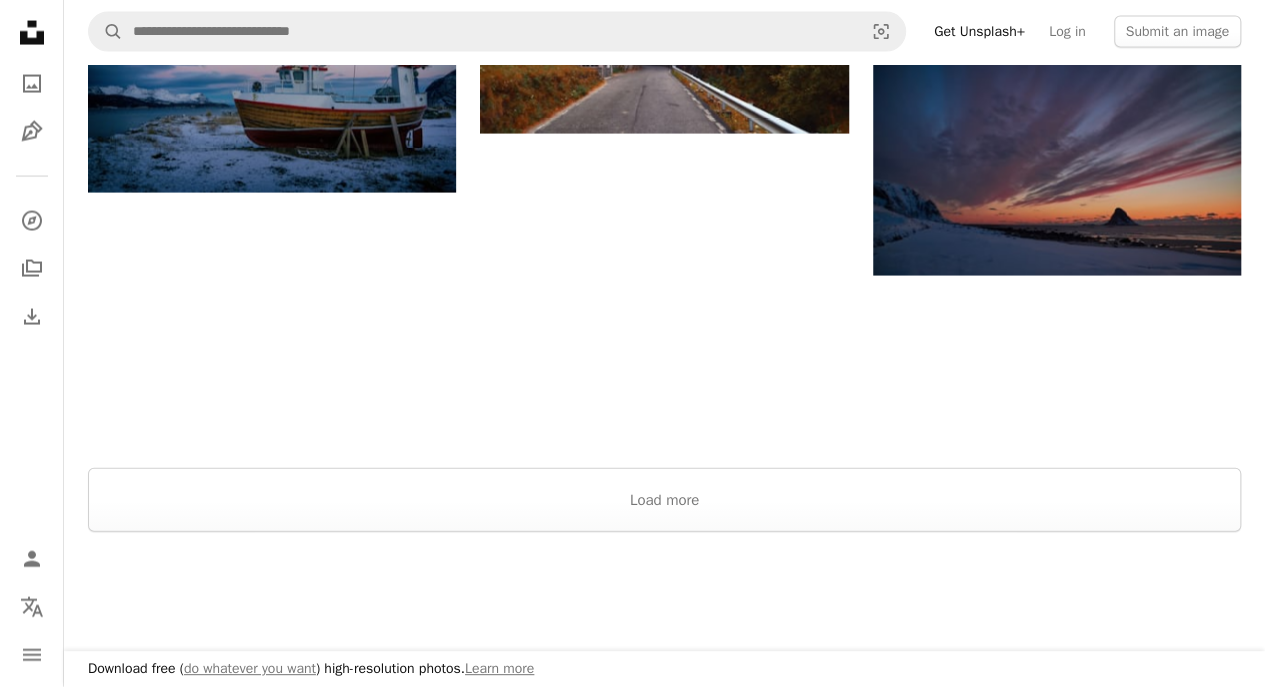 scroll, scrollTop: 5911, scrollLeft: 0, axis: vertical 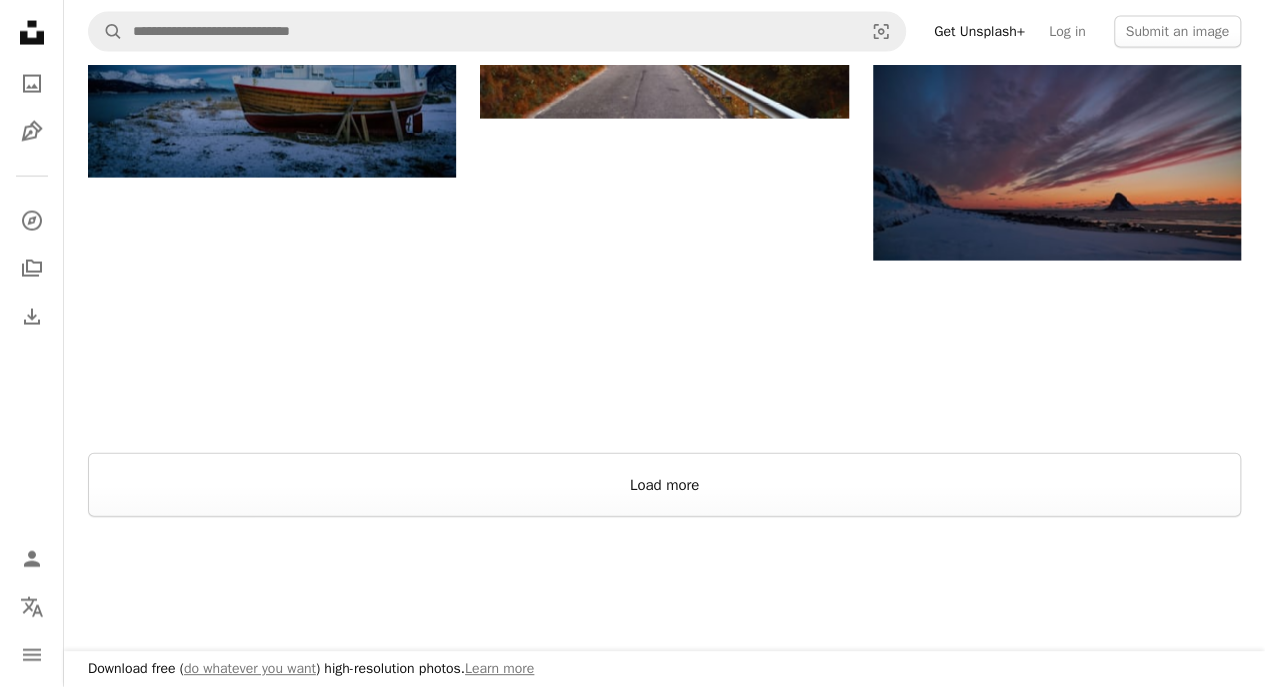 click on "Load more" at bounding box center [664, 485] 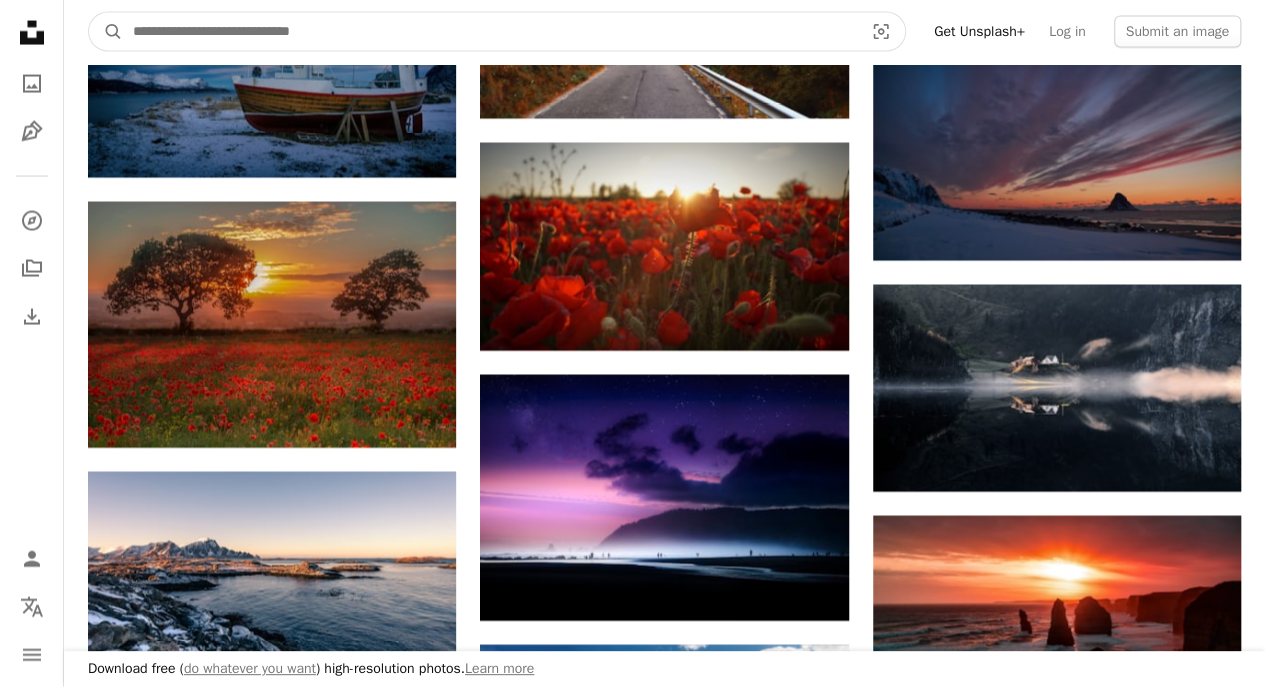 click 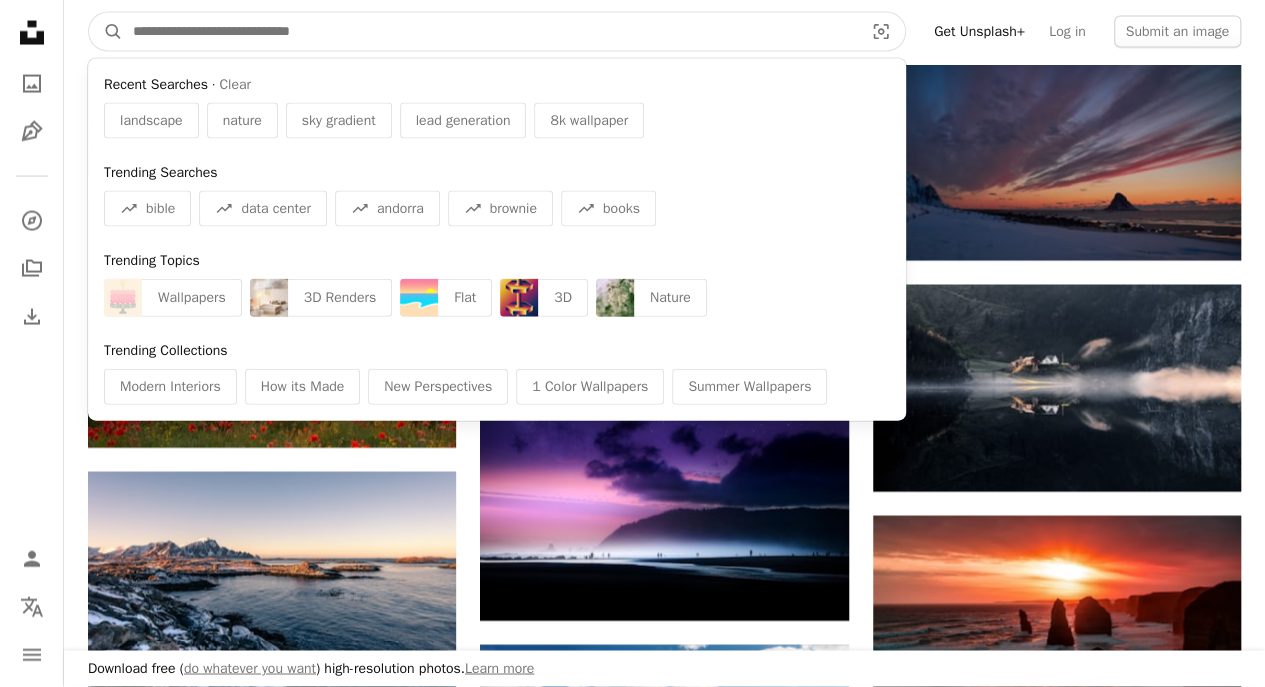 scroll, scrollTop: 5911, scrollLeft: 0, axis: vertical 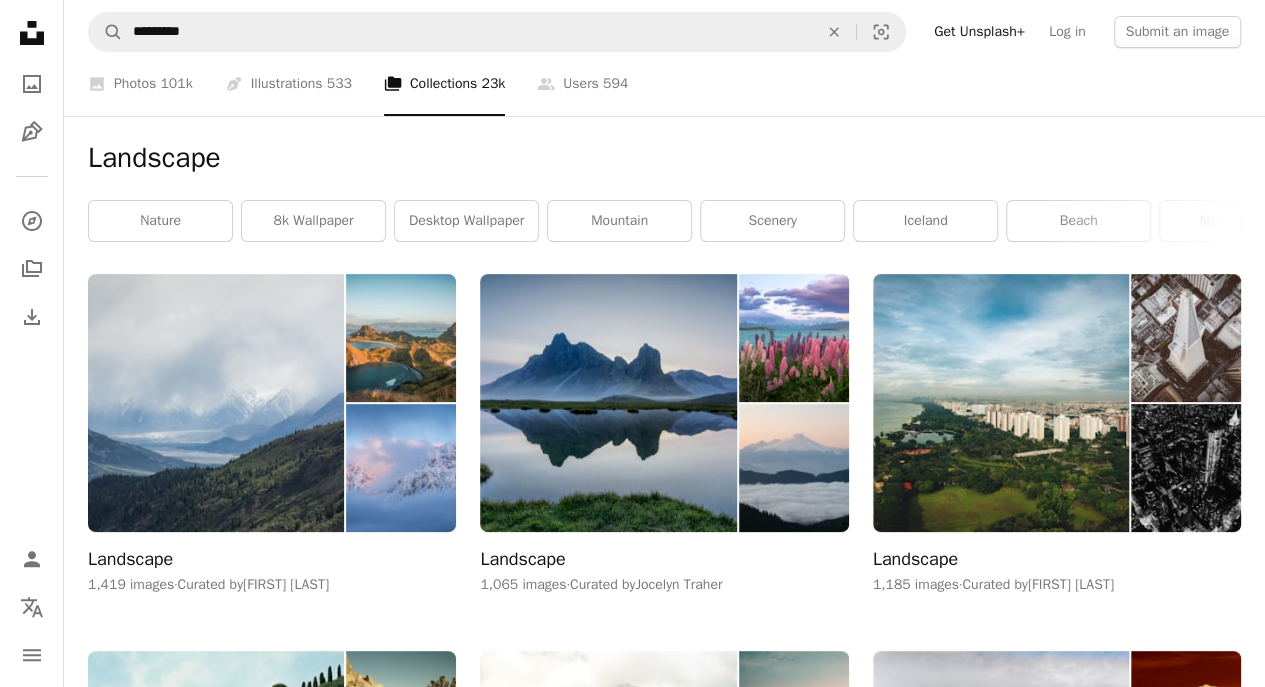 click on "scenery" at bounding box center [772, 221] 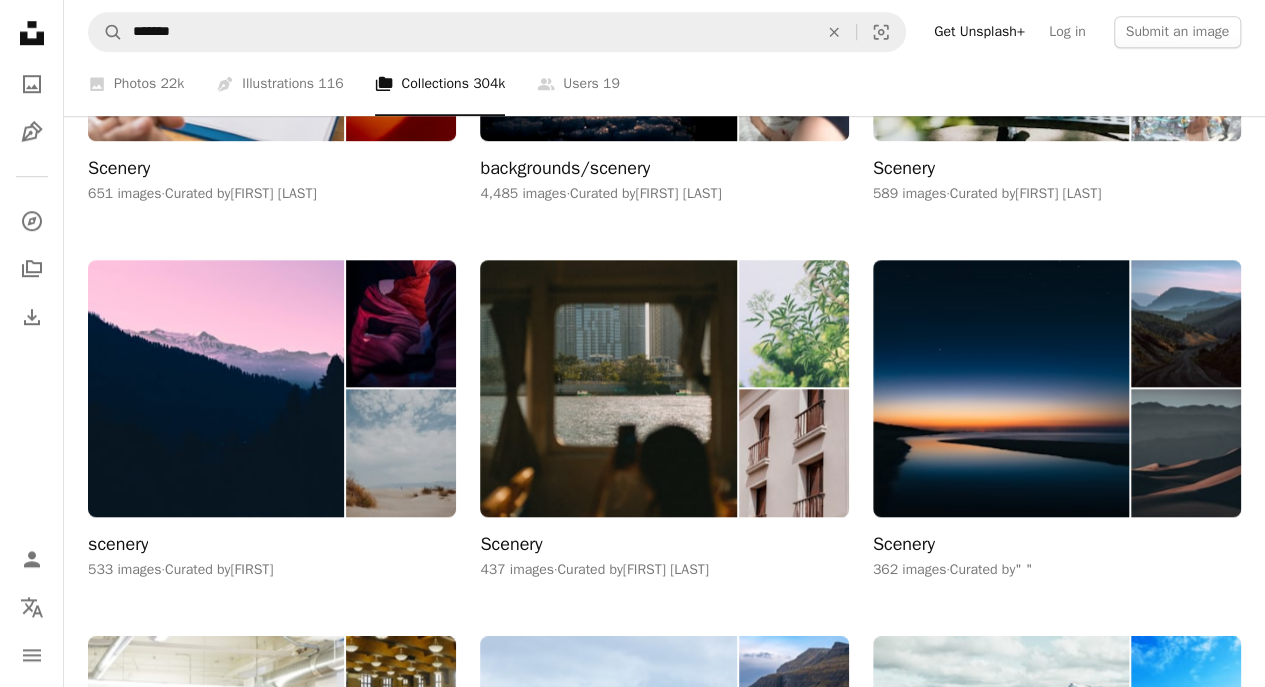 scroll, scrollTop: 826, scrollLeft: 0, axis: vertical 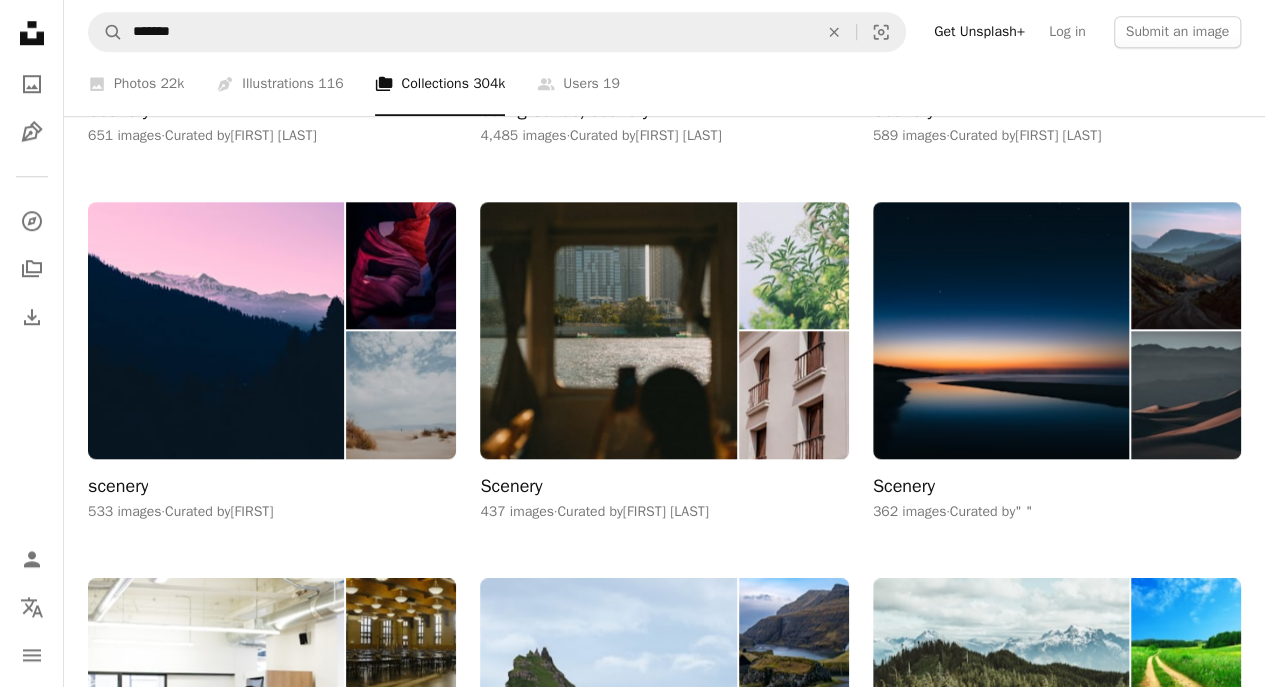 click at bounding box center (216, 331) 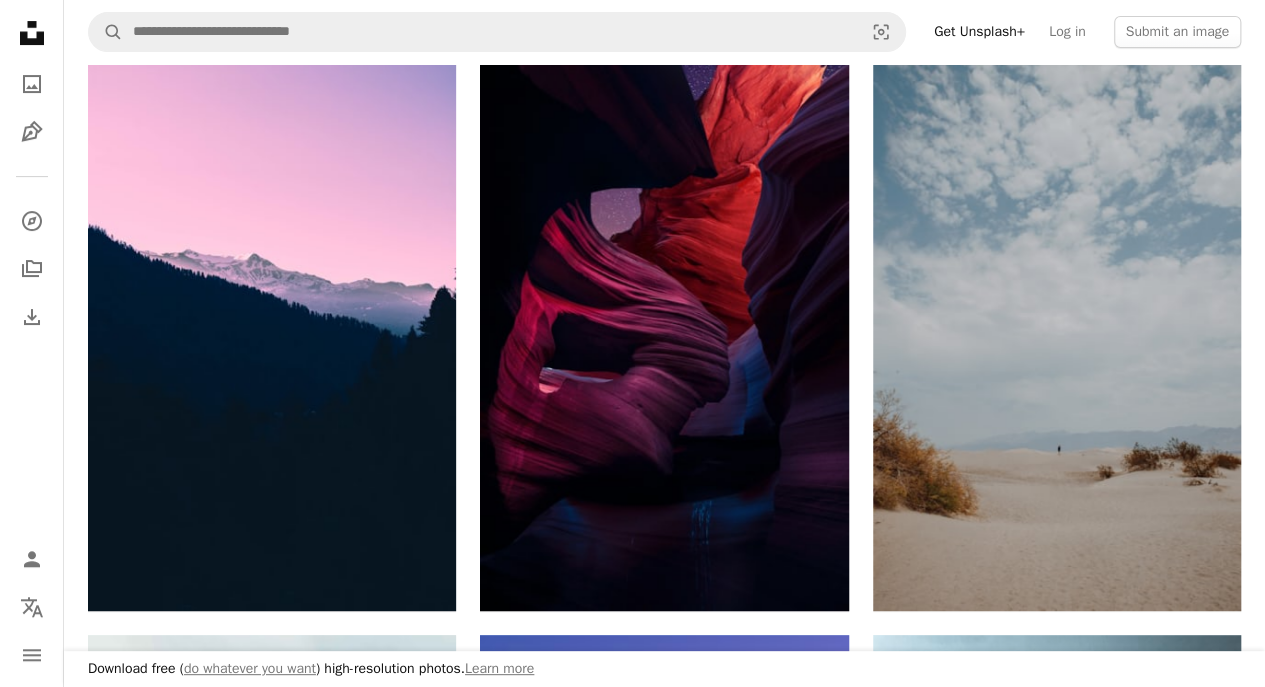scroll, scrollTop: 342, scrollLeft: 0, axis: vertical 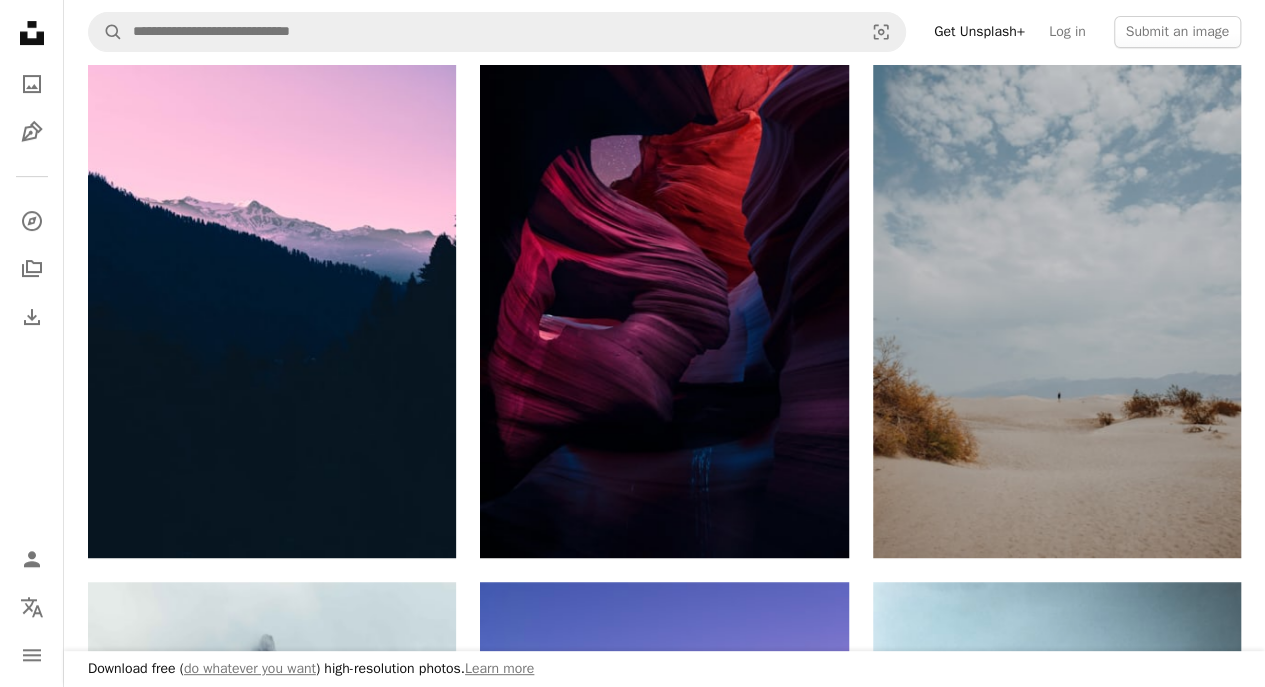 click at bounding box center [272, 282] 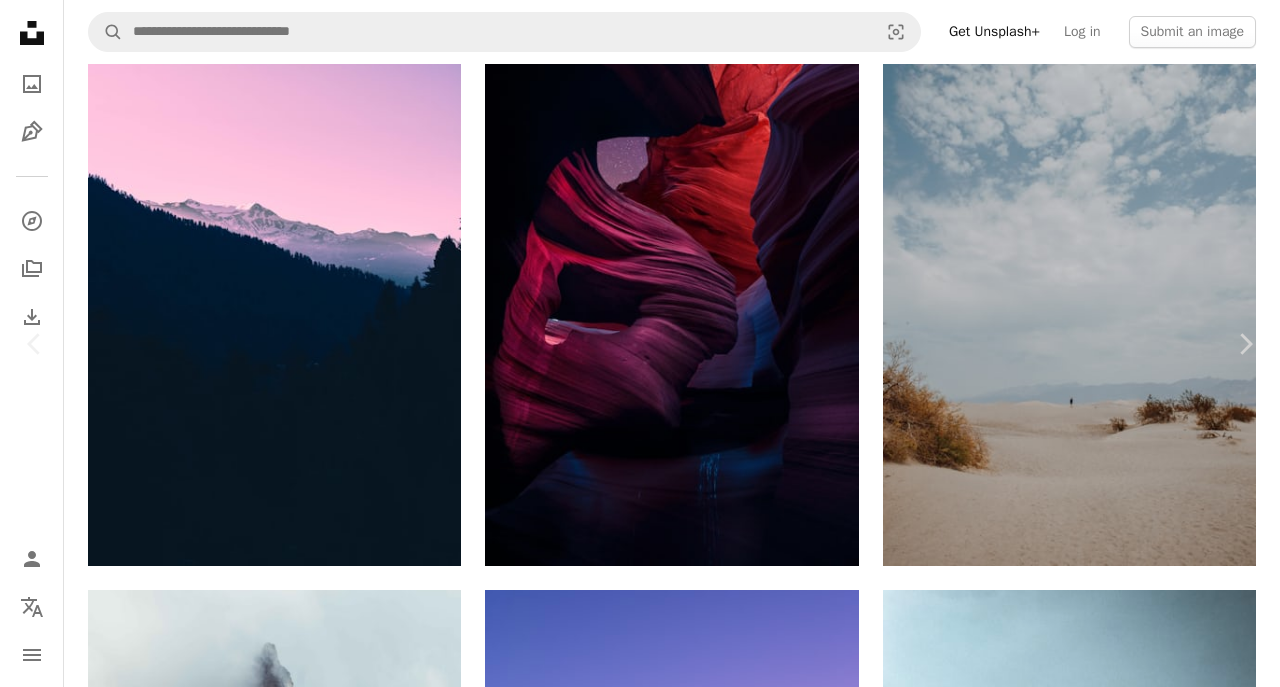 click on "An X shape" at bounding box center (20, 20) 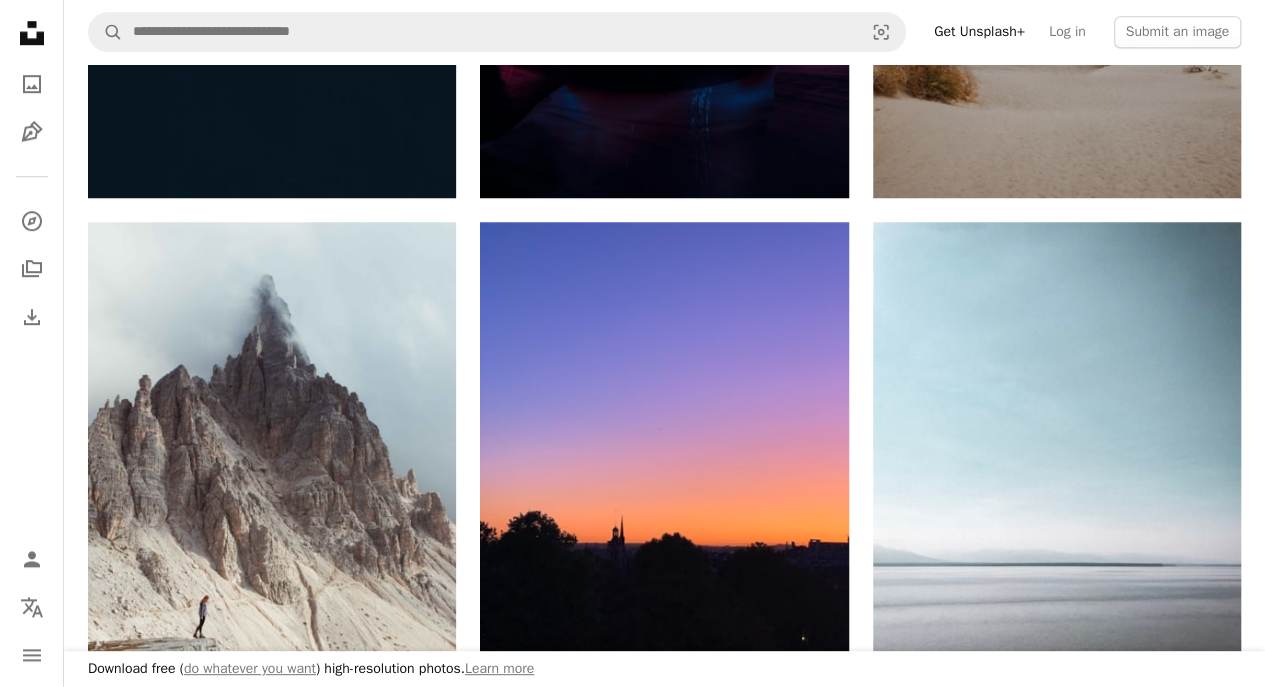 scroll, scrollTop: 706, scrollLeft: 0, axis: vertical 